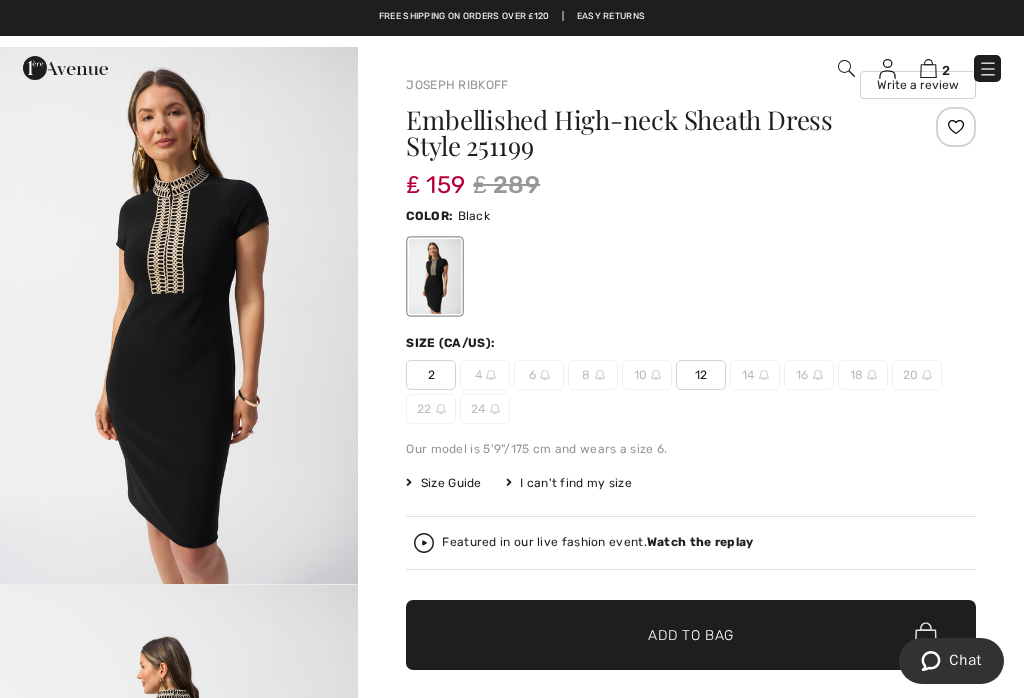 scroll, scrollTop: 93, scrollLeft: 0, axis: vertical 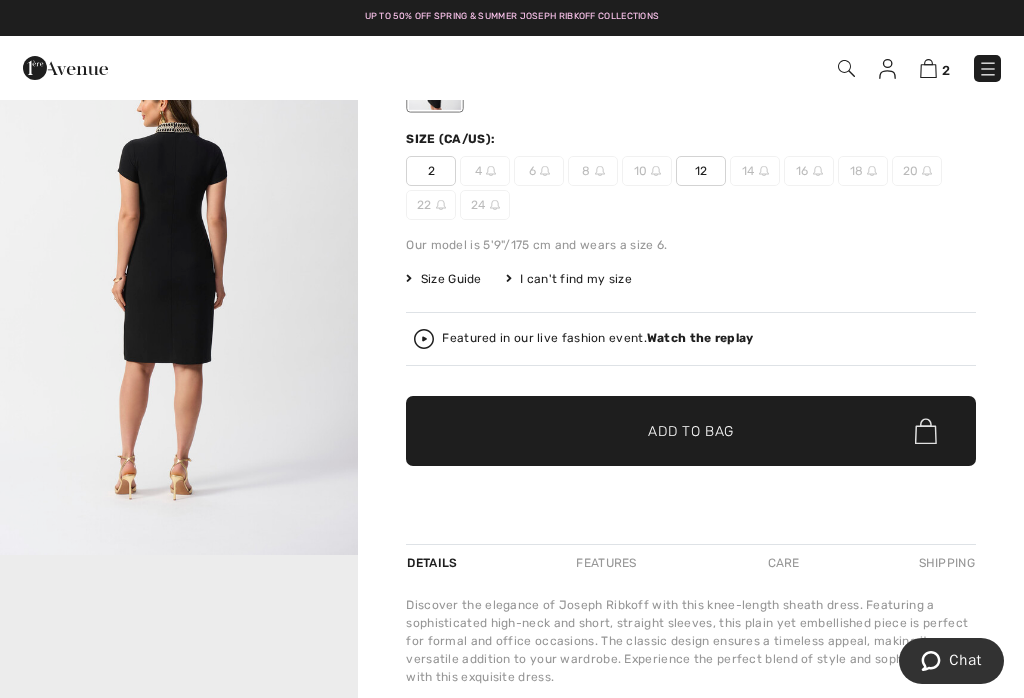 click on "Size Guide" at bounding box center (443, 279) 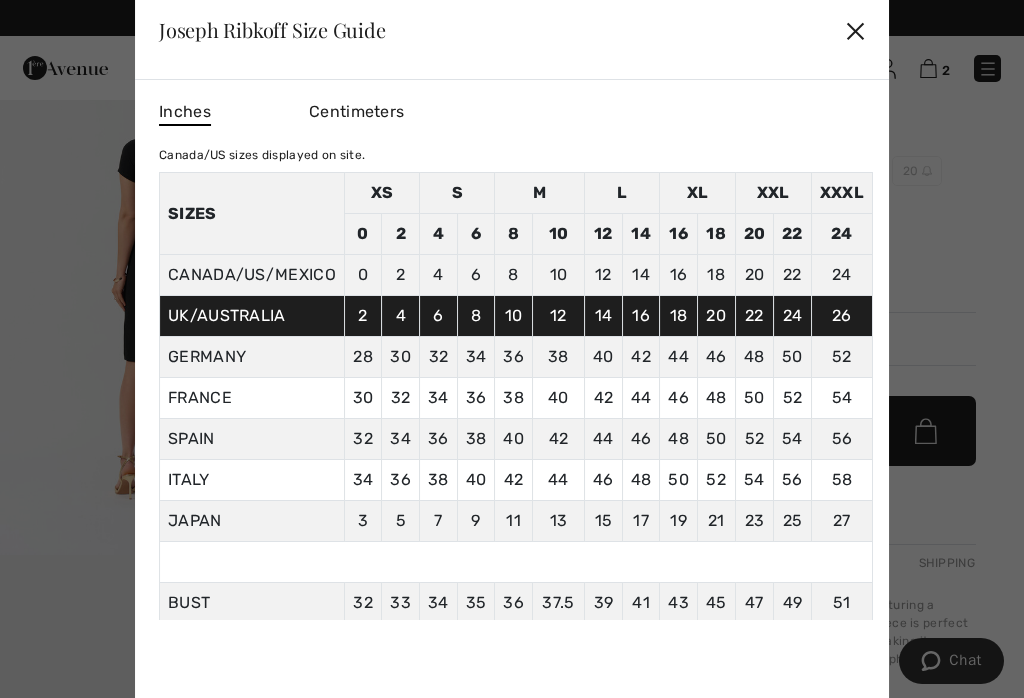 click on "✕" at bounding box center (855, 30) 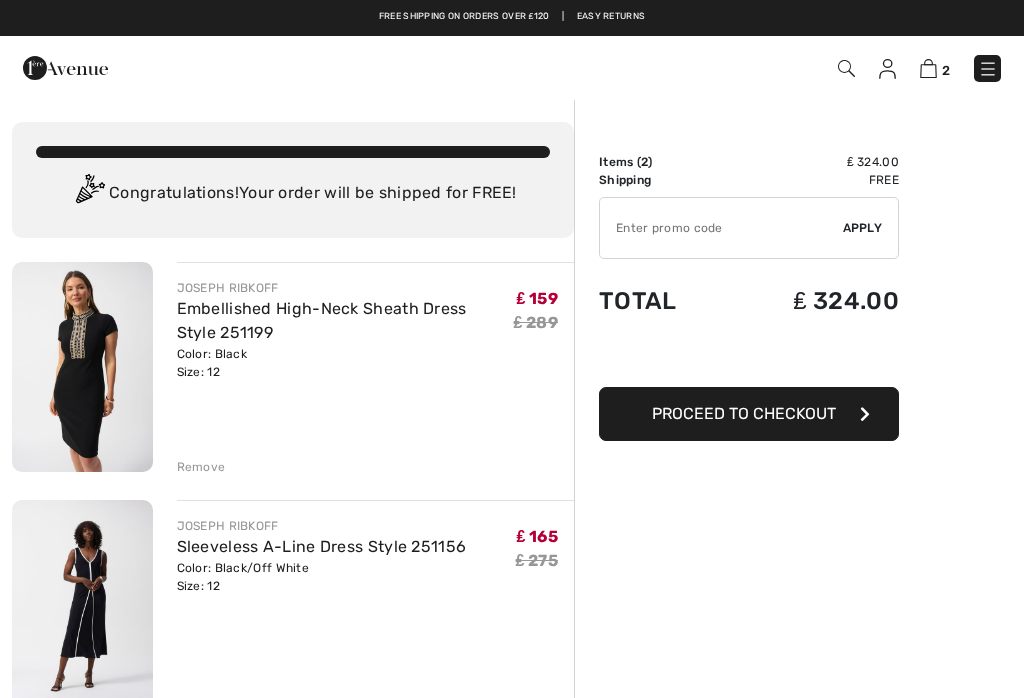 scroll, scrollTop: 190, scrollLeft: 0, axis: vertical 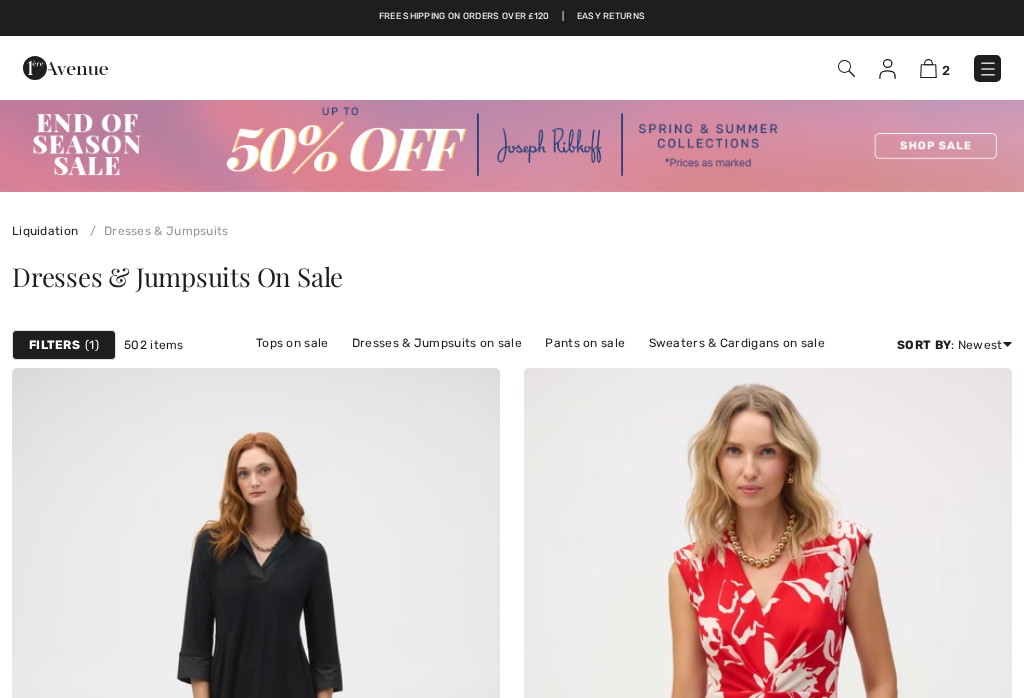 checkbox on "true" 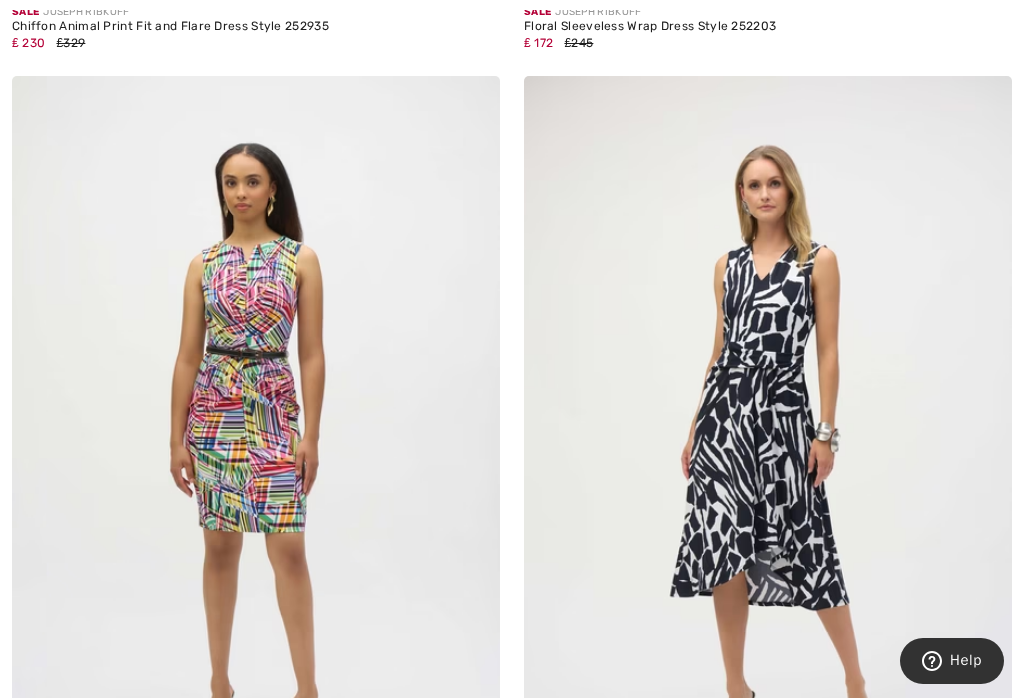 scroll, scrollTop: 14596, scrollLeft: 0, axis: vertical 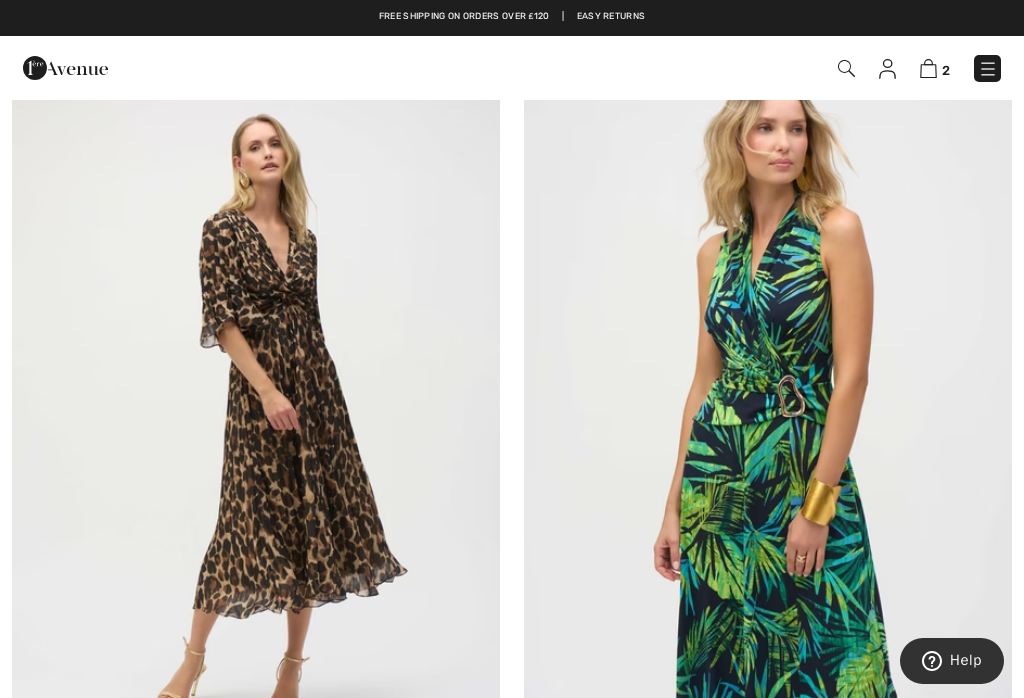 click at bounding box center [768, 420] 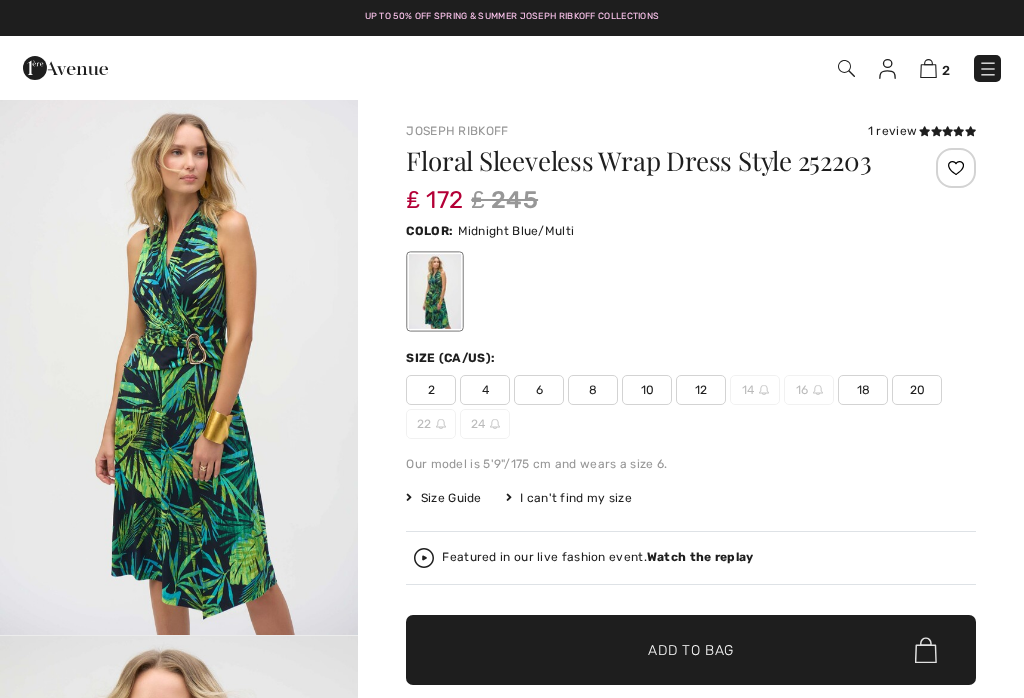 scroll, scrollTop: 0, scrollLeft: 0, axis: both 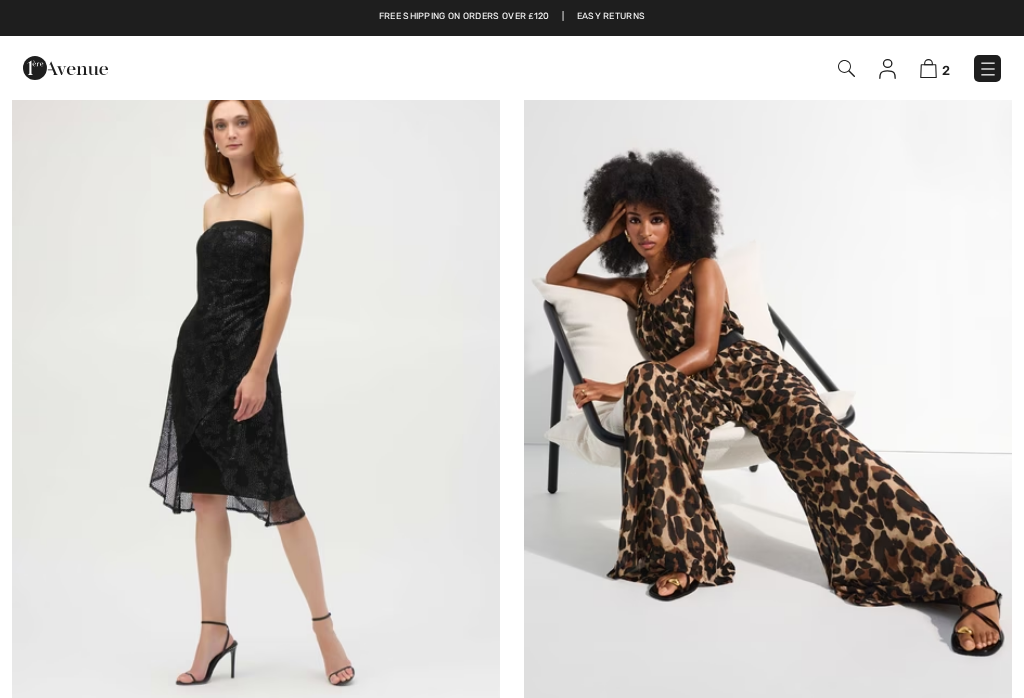 checkbox on "true" 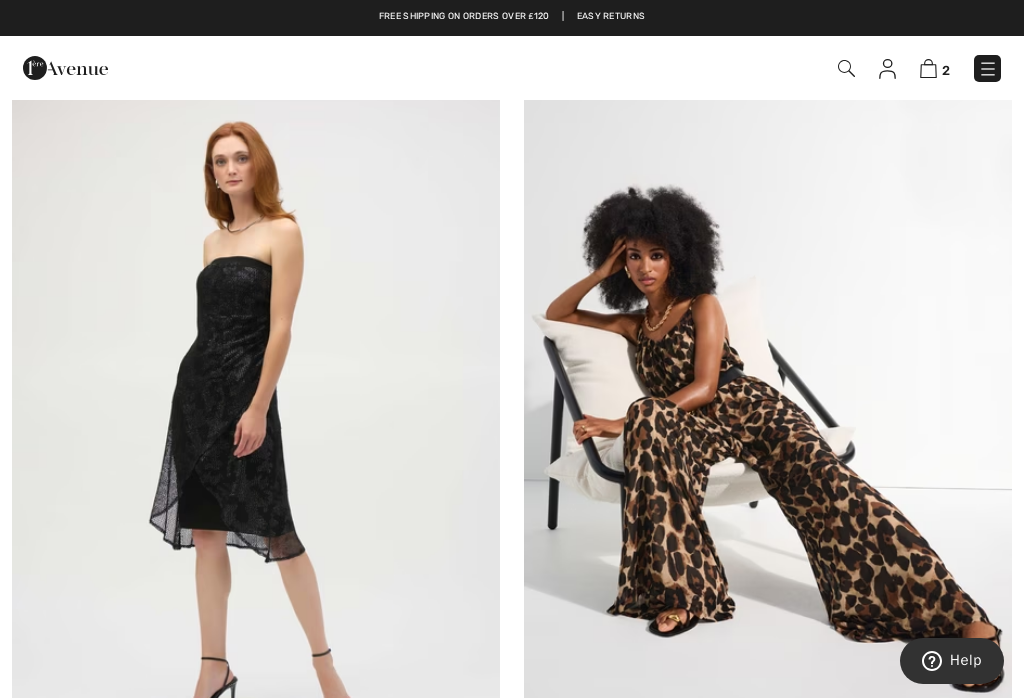 scroll, scrollTop: 13038, scrollLeft: 0, axis: vertical 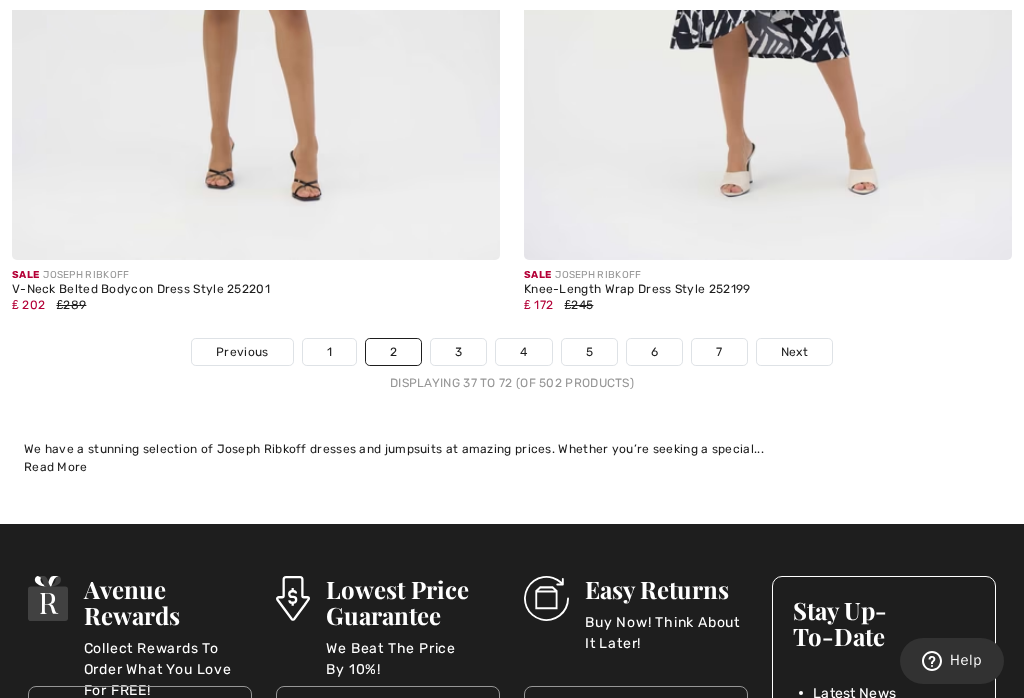 click on "Previous" at bounding box center [242, 352] 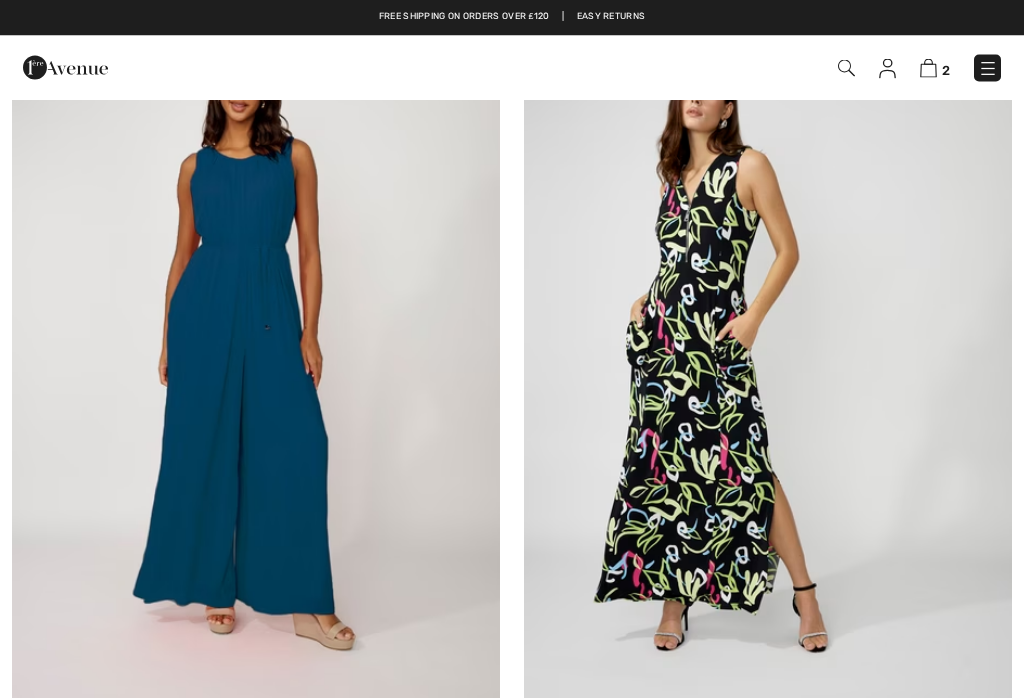 checkbox on "true" 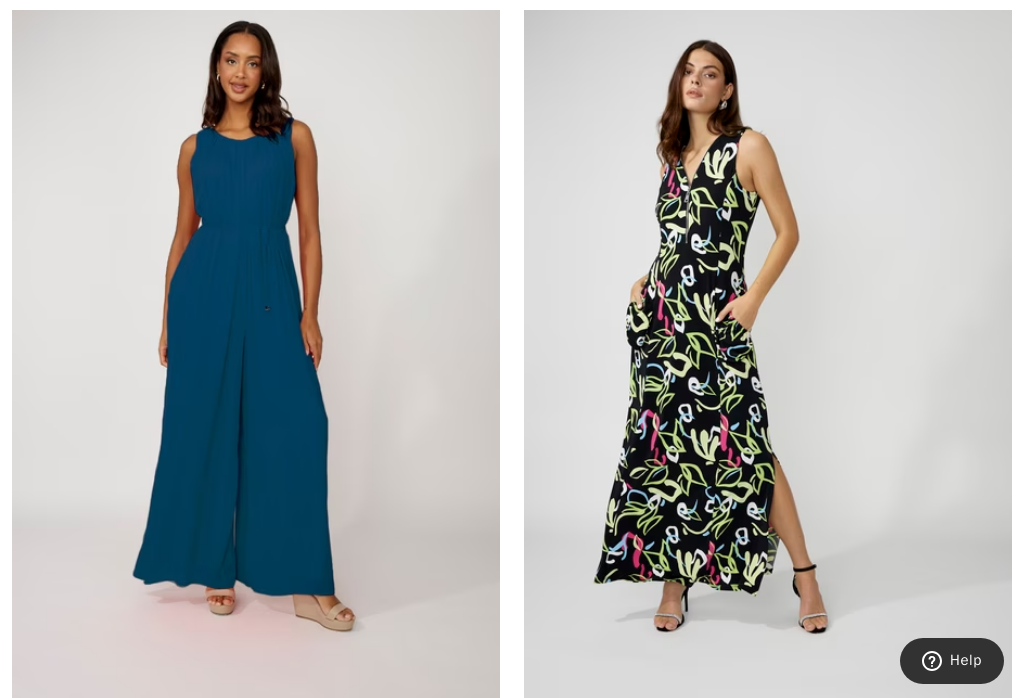 scroll, scrollTop: 400, scrollLeft: 0, axis: vertical 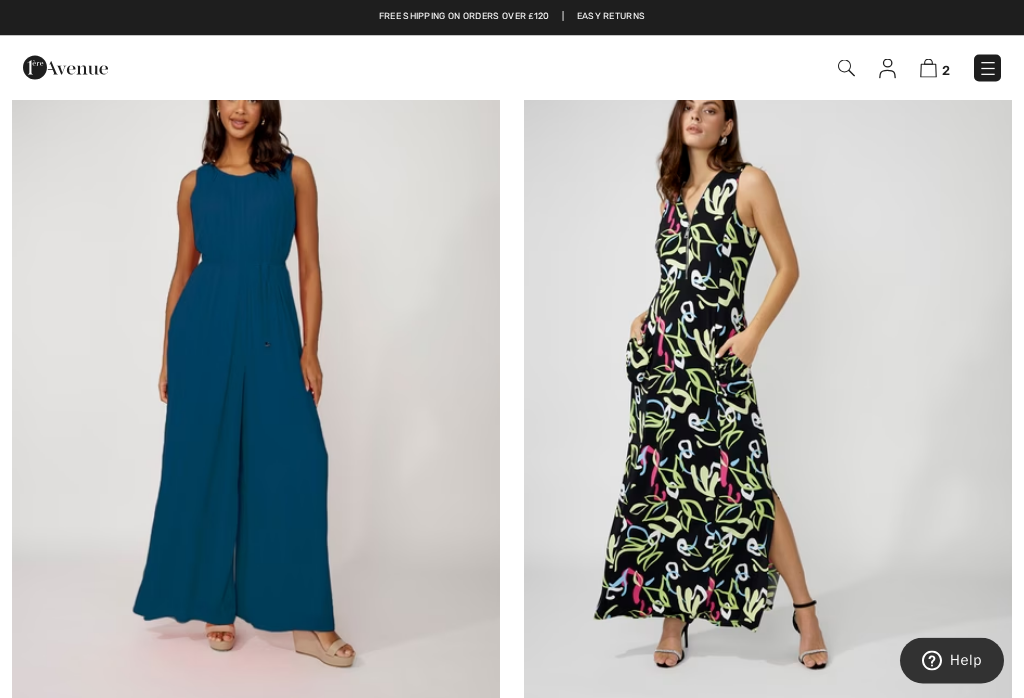 click at bounding box center [768, 375] 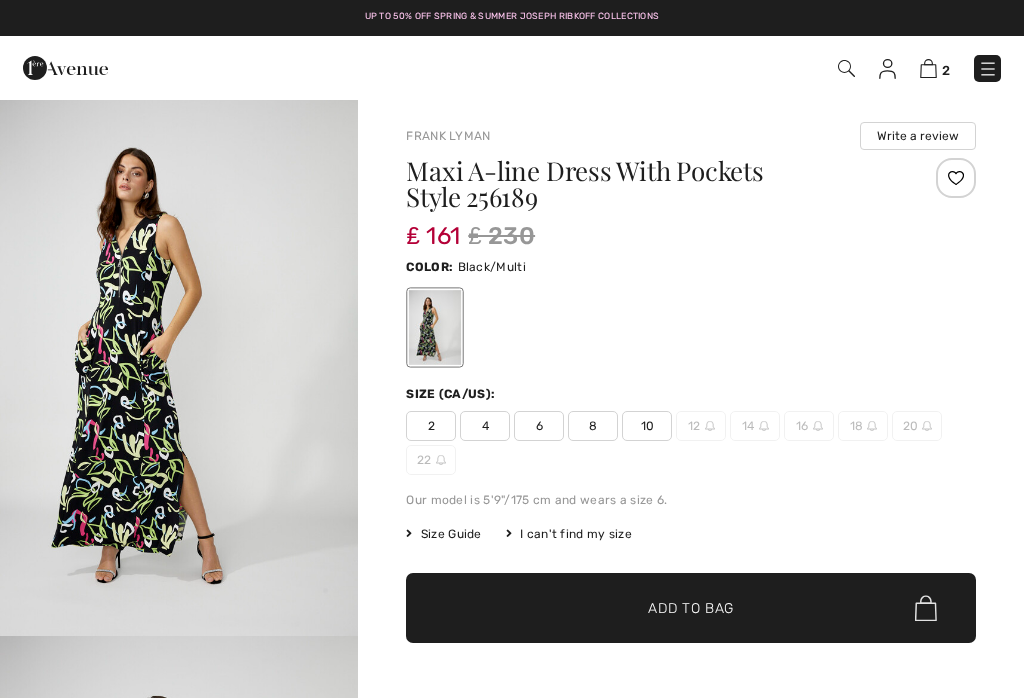 checkbox on "true" 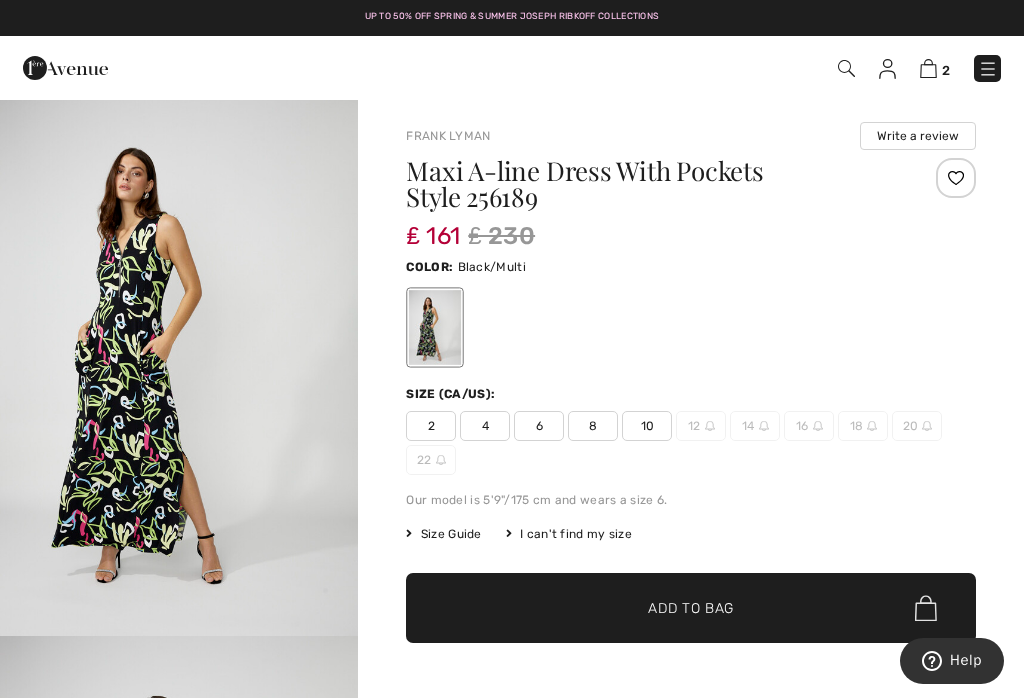 scroll, scrollTop: 0, scrollLeft: 0, axis: both 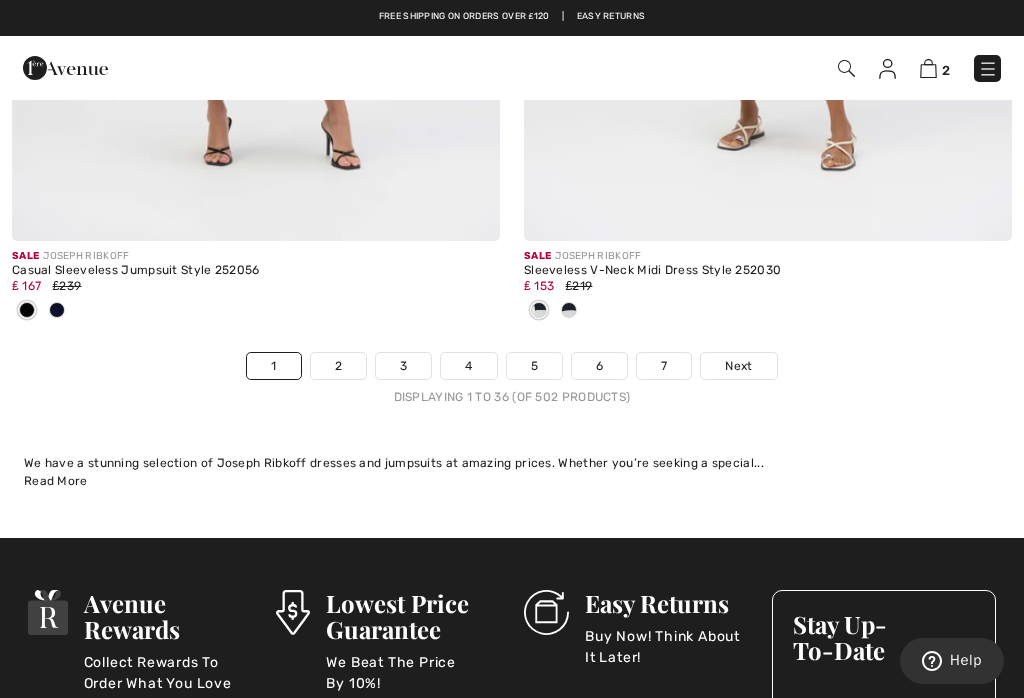 click on "Next" at bounding box center (738, 366) 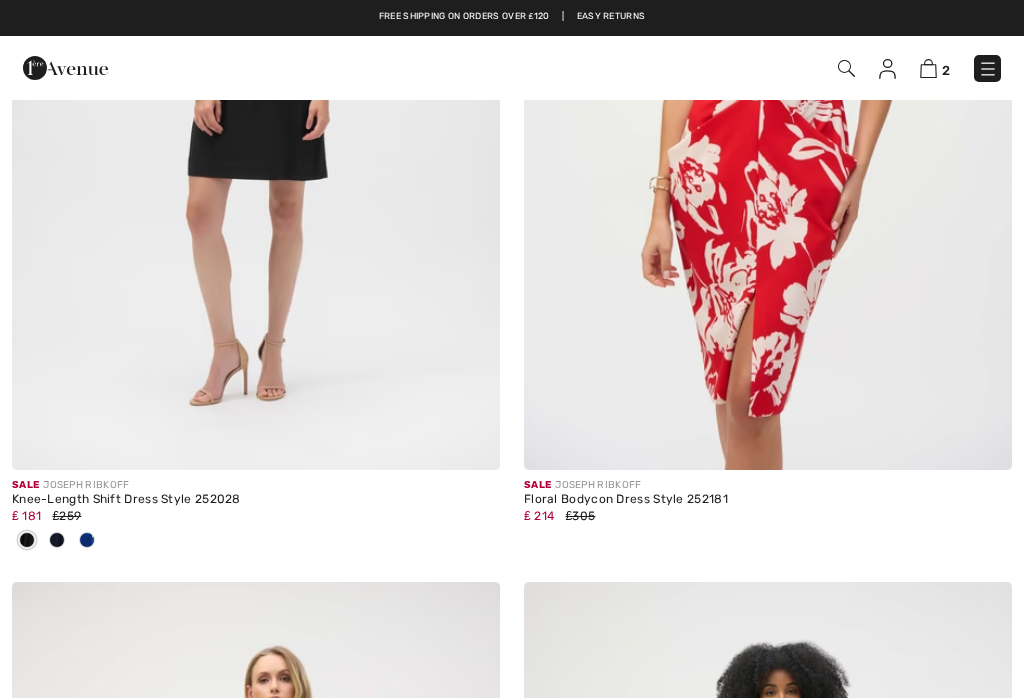 checkbox on "true" 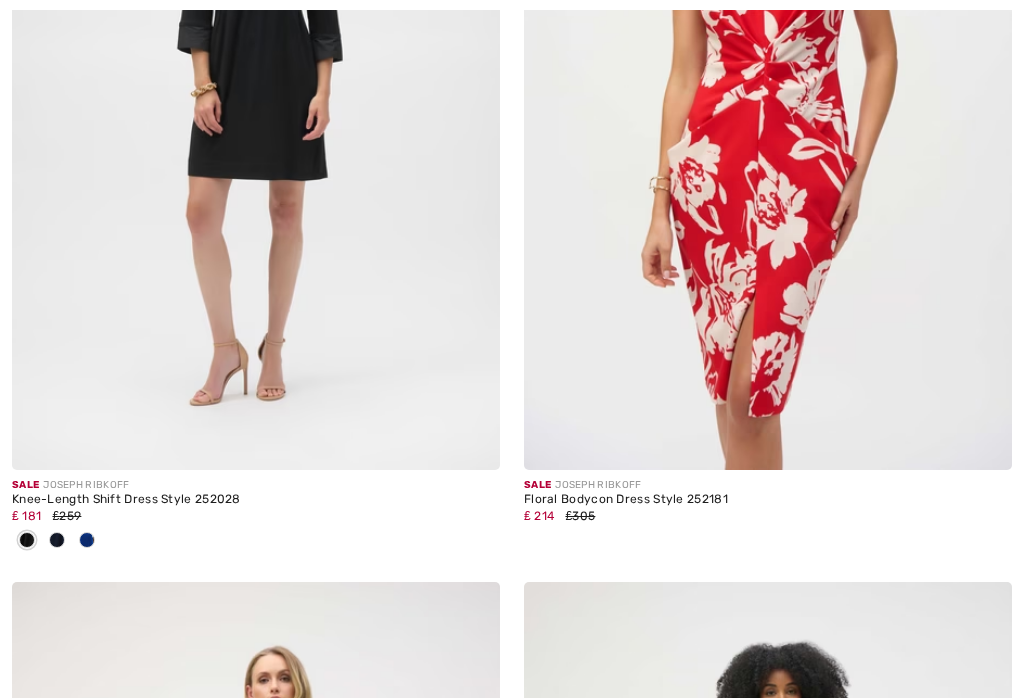scroll, scrollTop: 785, scrollLeft: 0, axis: vertical 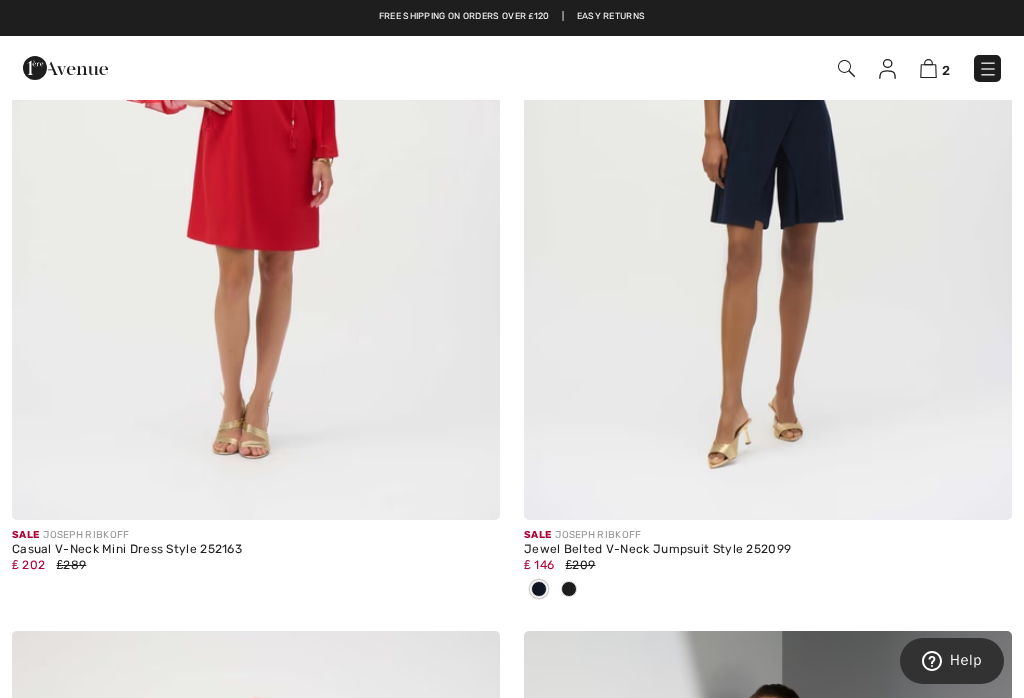 click at bounding box center (768, 154) 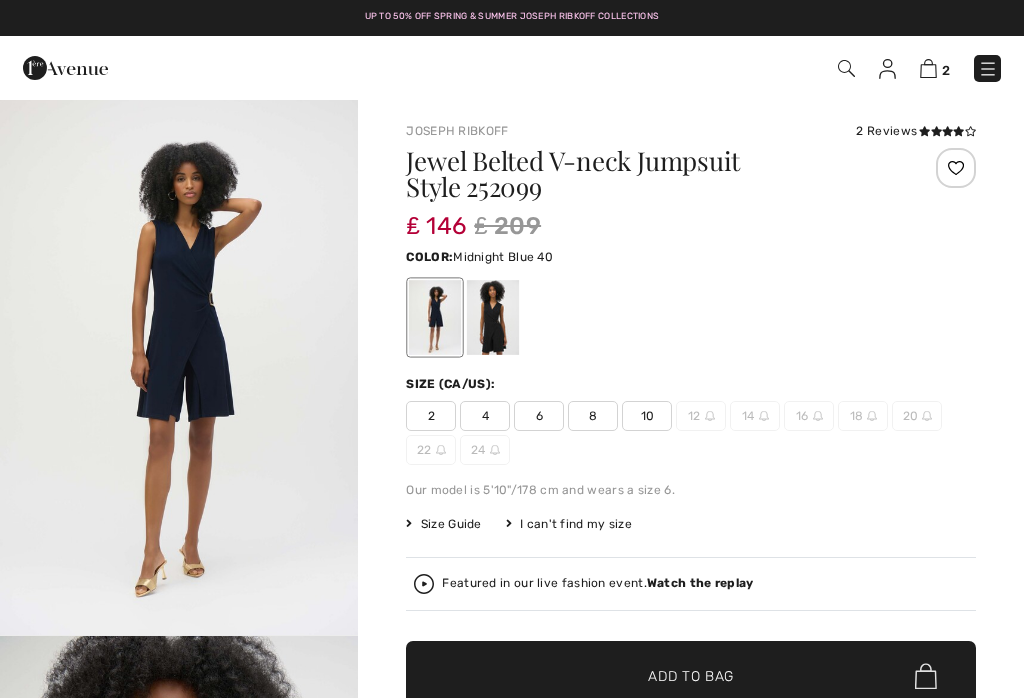 checkbox on "true" 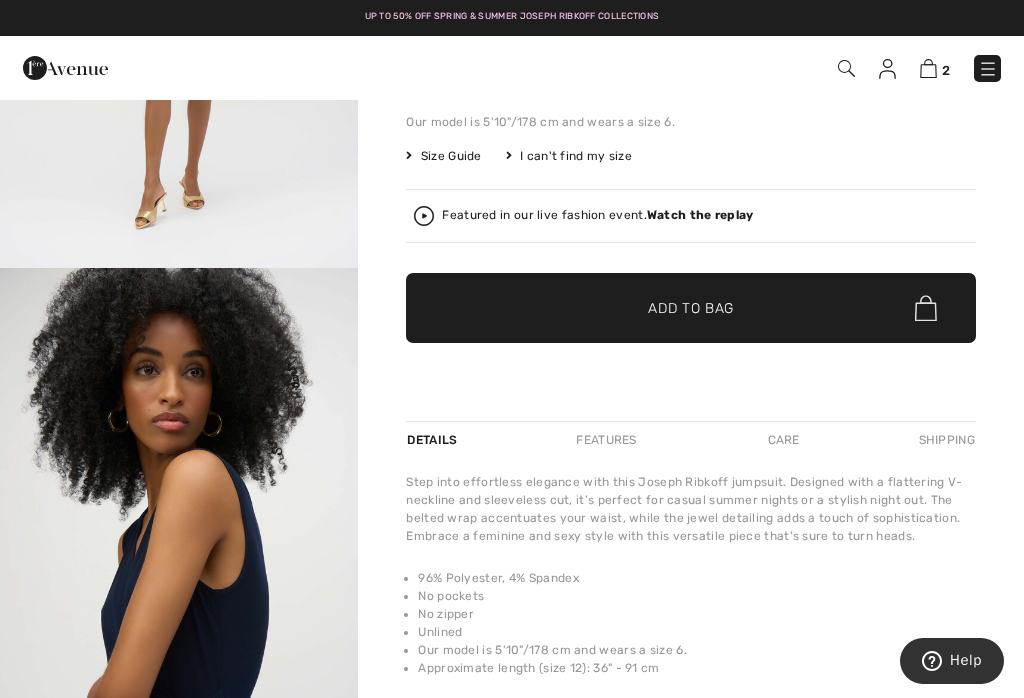 scroll, scrollTop: 0, scrollLeft: 0, axis: both 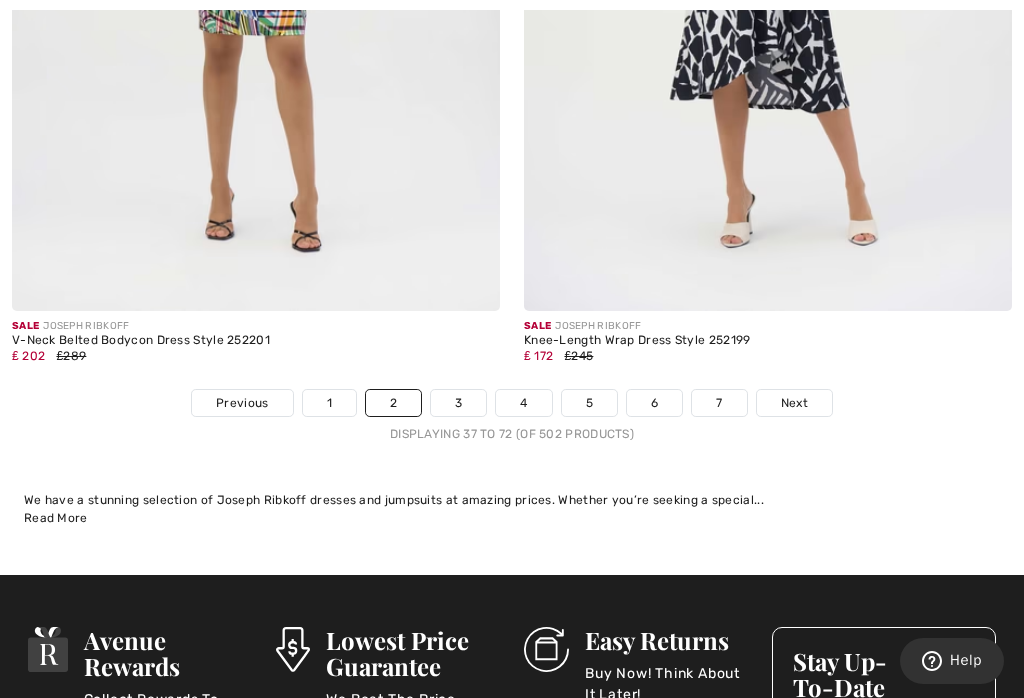click on "Next" at bounding box center [794, 403] 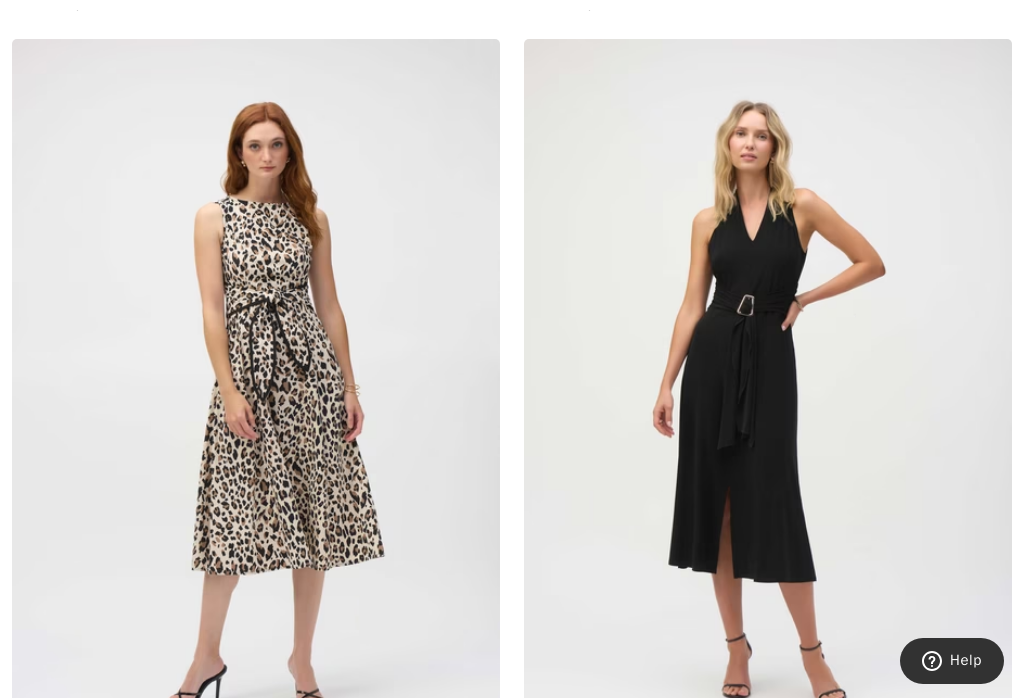 scroll, scrollTop: 1151, scrollLeft: 0, axis: vertical 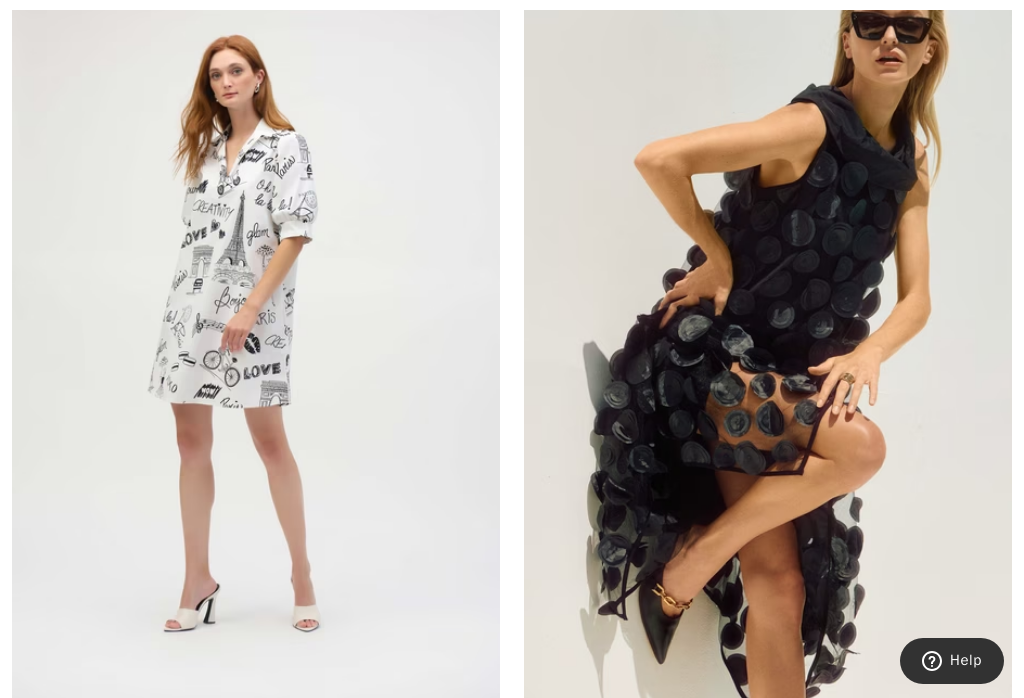 click at bounding box center (768, 338) 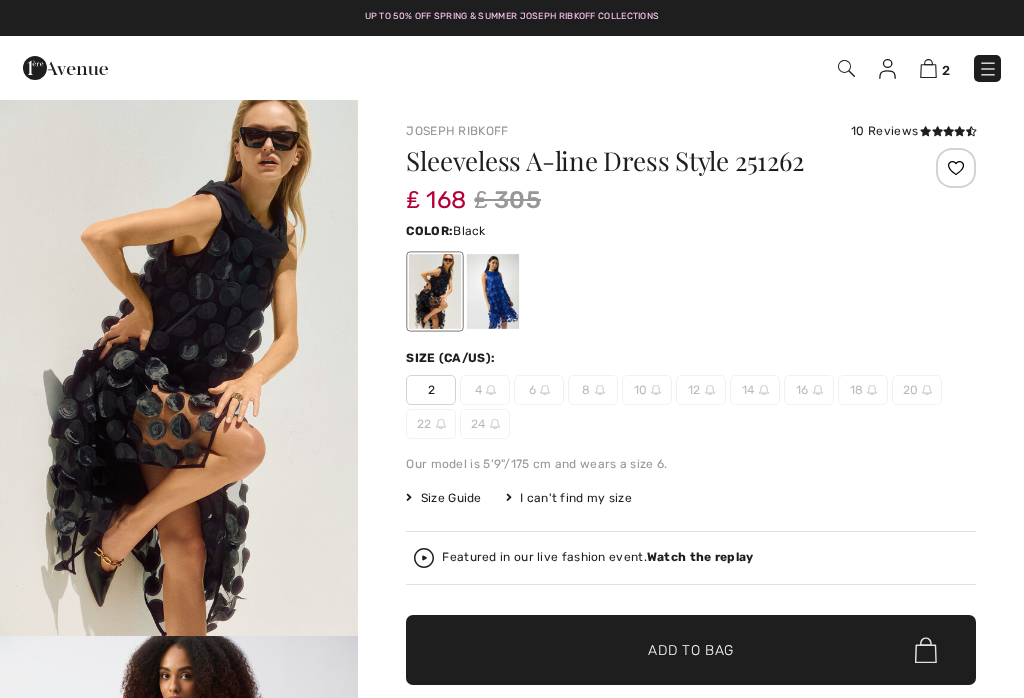checkbox on "true" 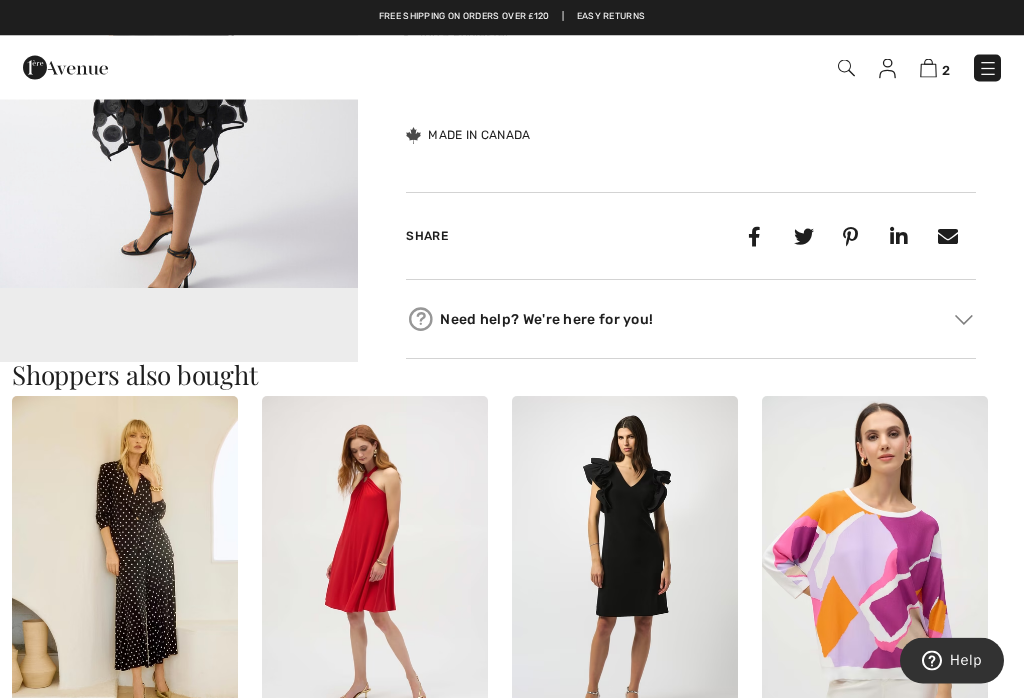 scroll, scrollTop: 871, scrollLeft: 0, axis: vertical 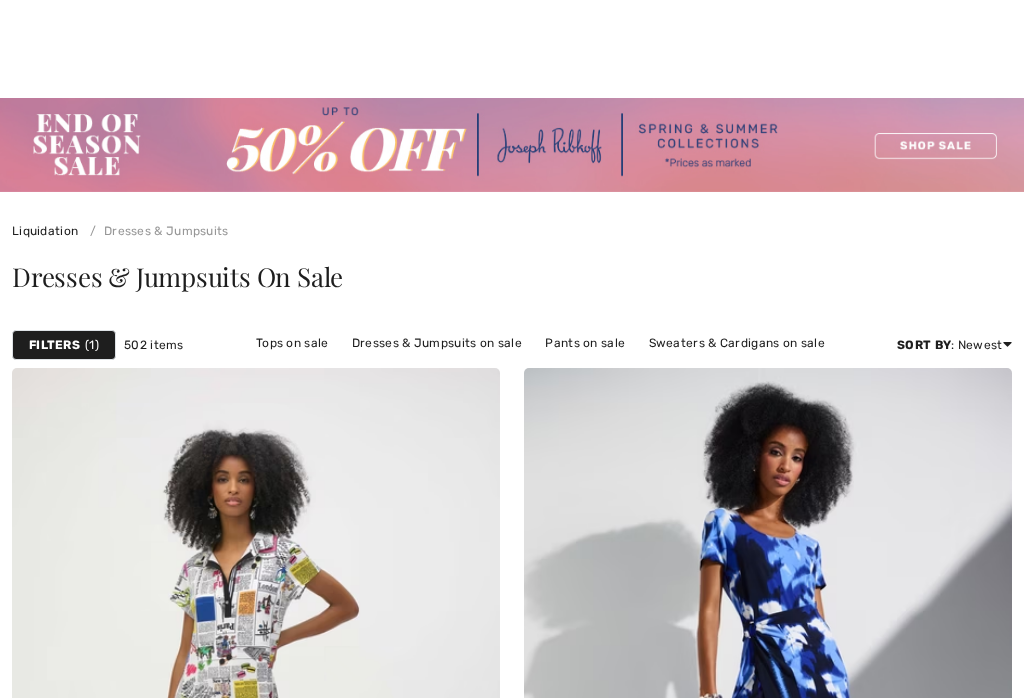 checkbox on "true" 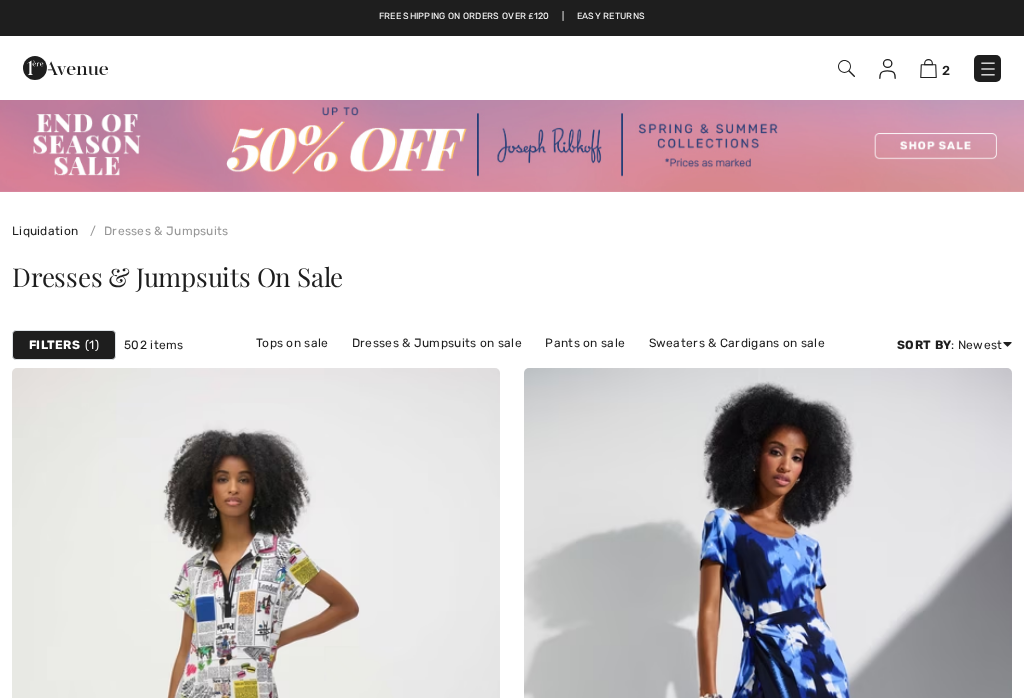scroll, scrollTop: 2797, scrollLeft: 0, axis: vertical 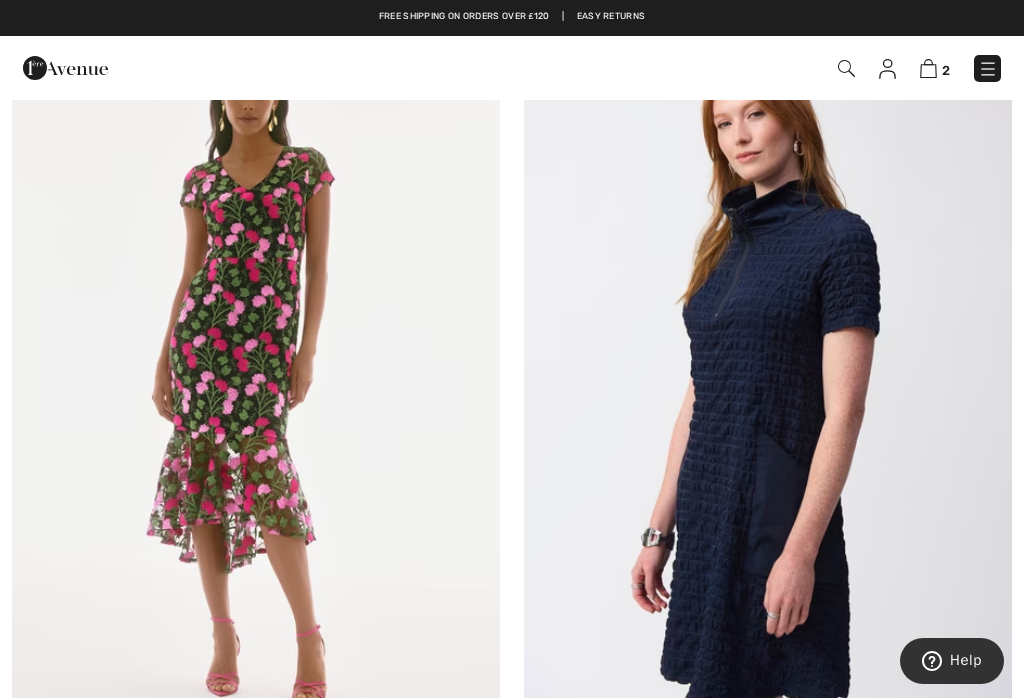 click at bounding box center (256, 382) 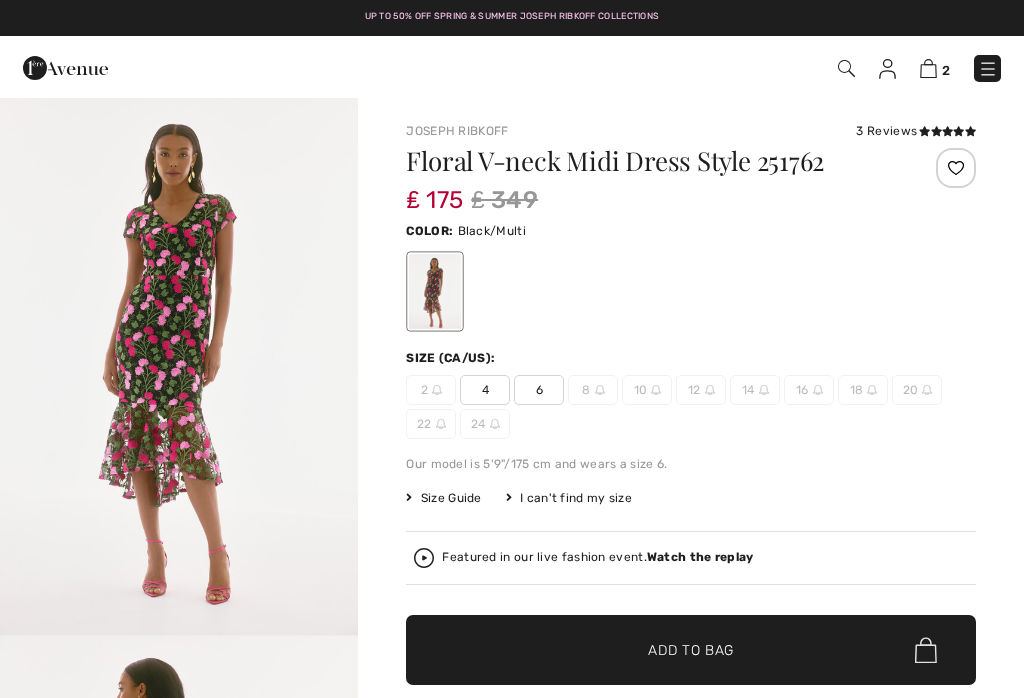 scroll, scrollTop: 0, scrollLeft: 0, axis: both 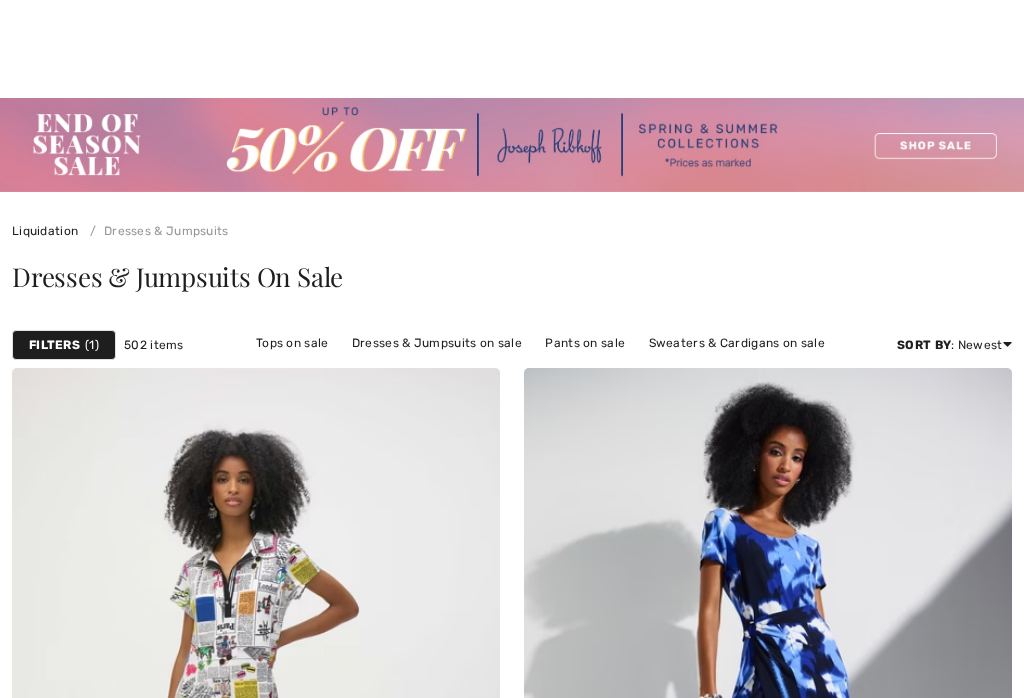 checkbox on "true" 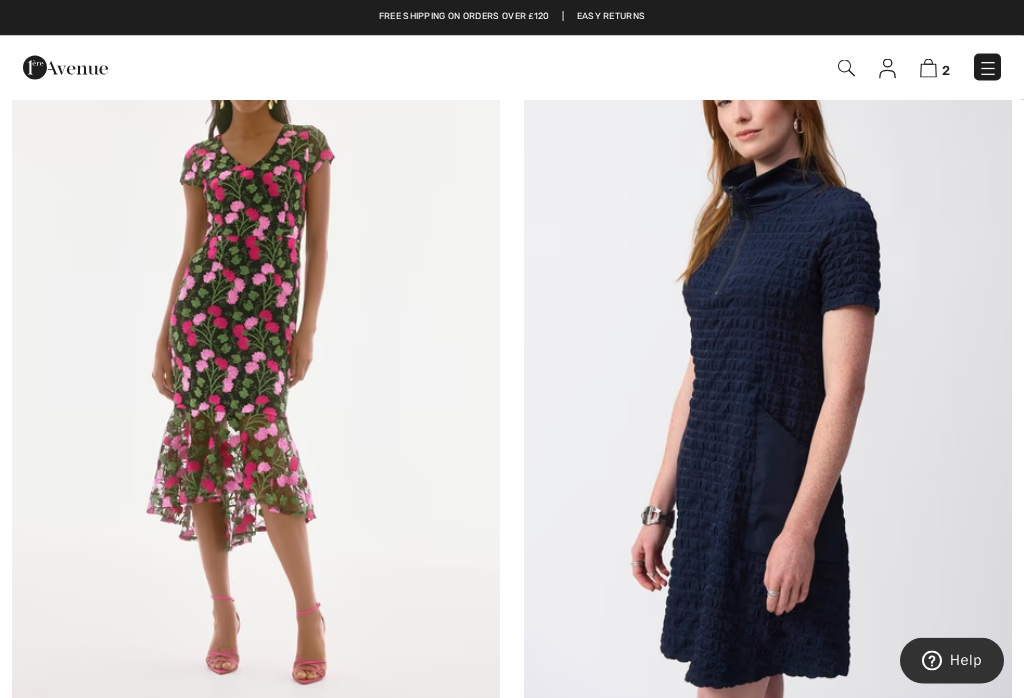 scroll, scrollTop: 0, scrollLeft: 0, axis: both 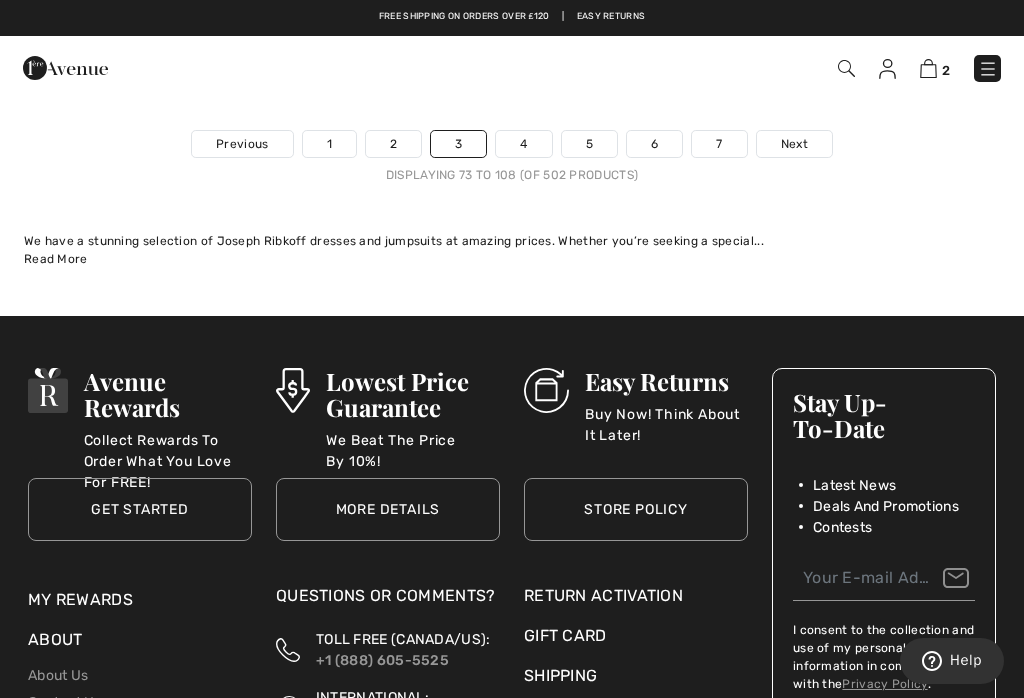click on "Next" at bounding box center (794, 144) 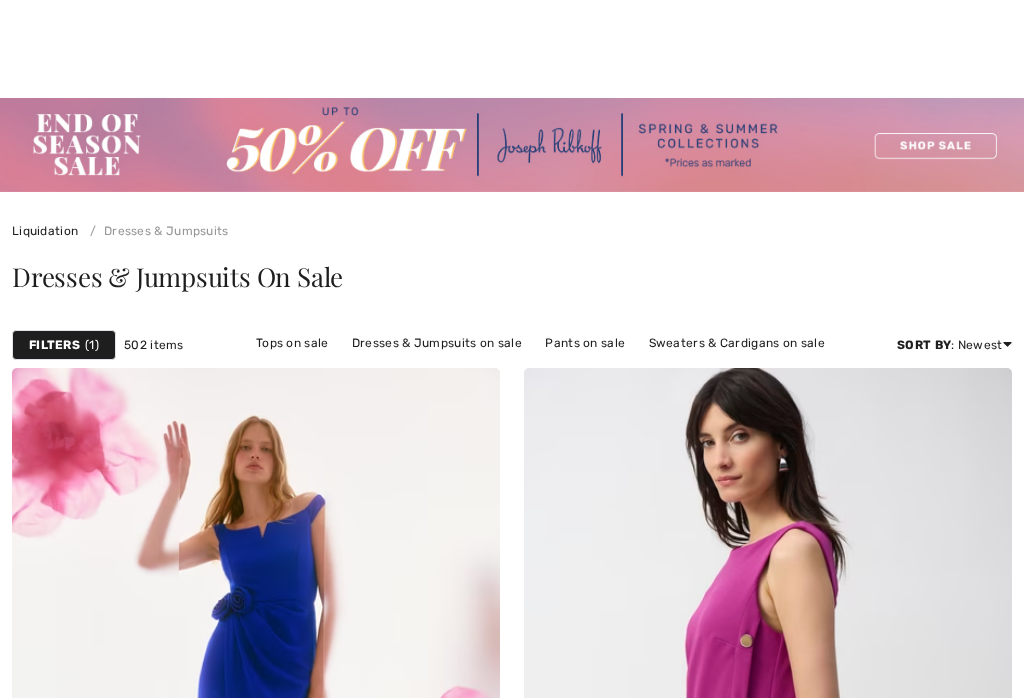 checkbox on "true" 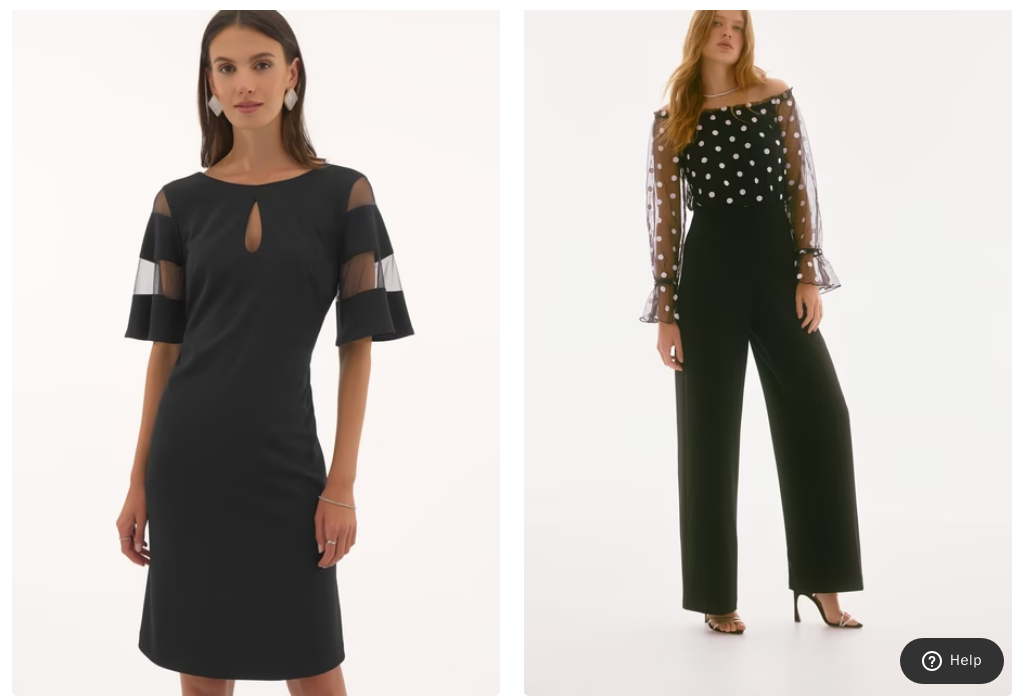 scroll, scrollTop: 0, scrollLeft: 0, axis: both 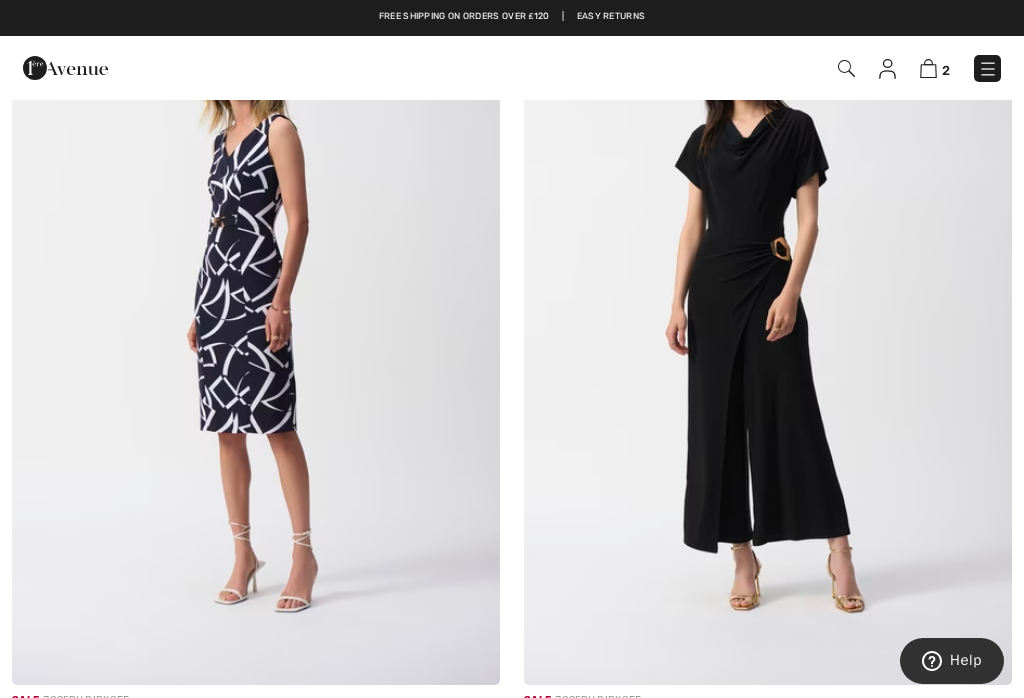 click at bounding box center [256, 319] 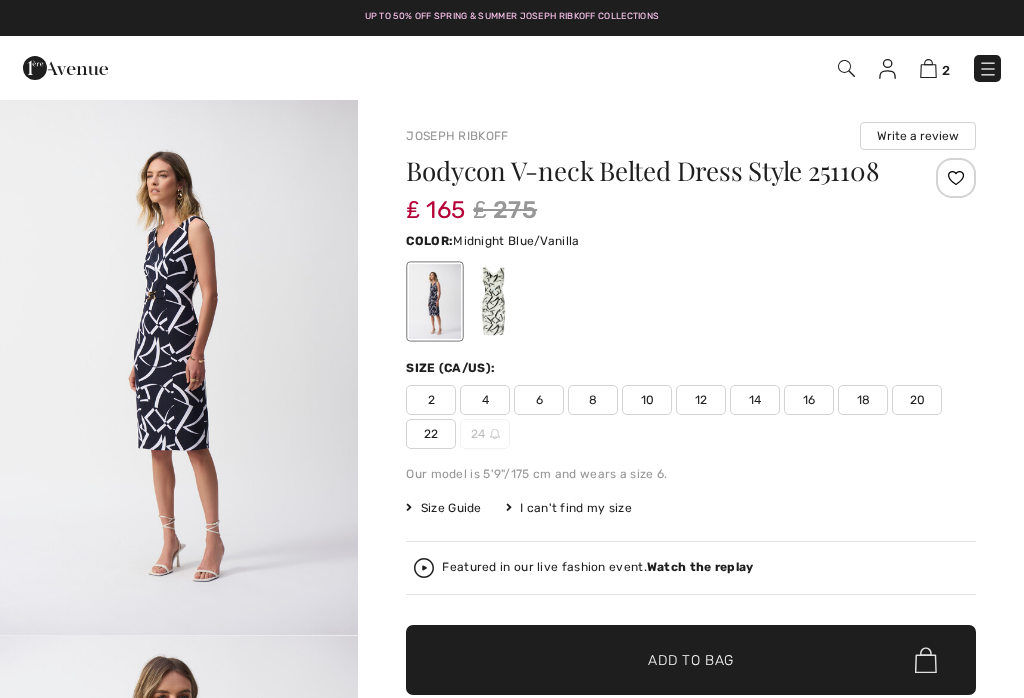 scroll, scrollTop: 0, scrollLeft: 0, axis: both 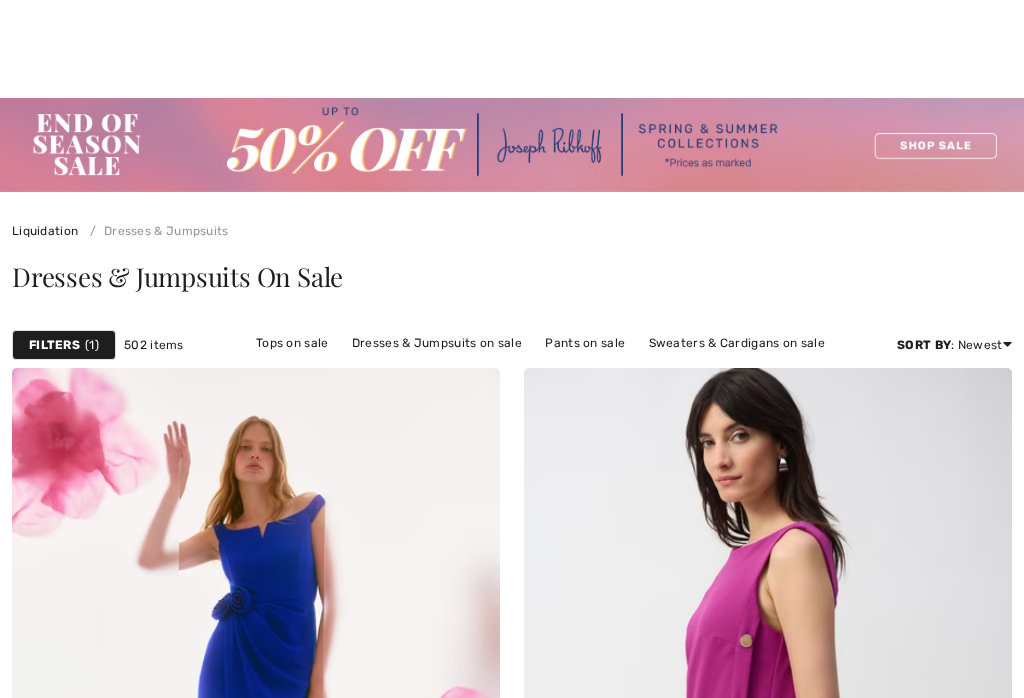 checkbox on "true" 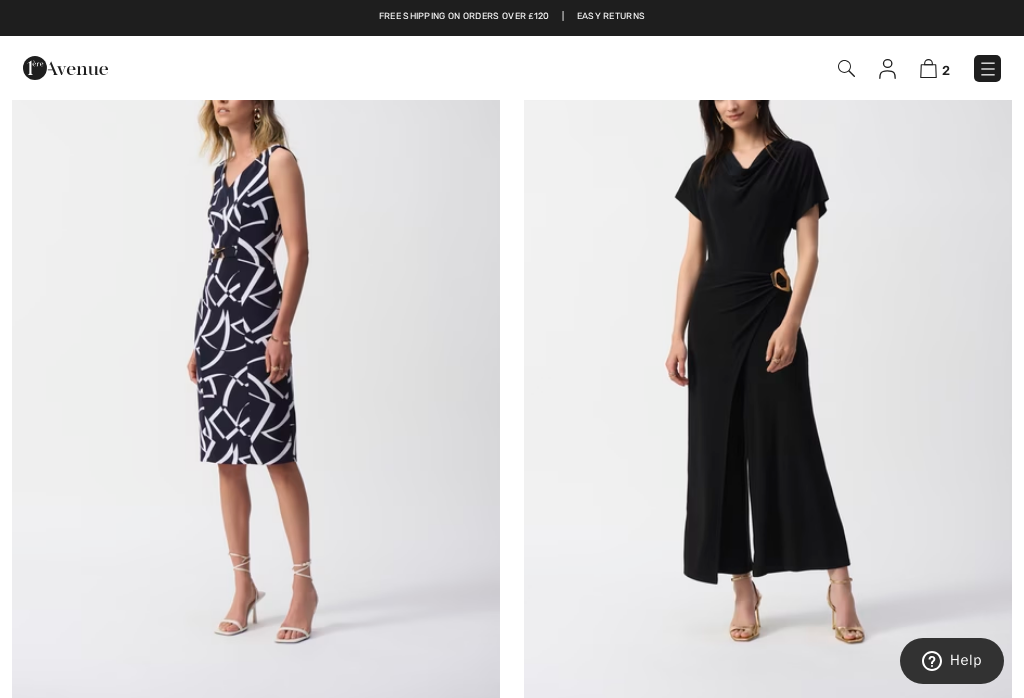 scroll, scrollTop: 14691, scrollLeft: 0, axis: vertical 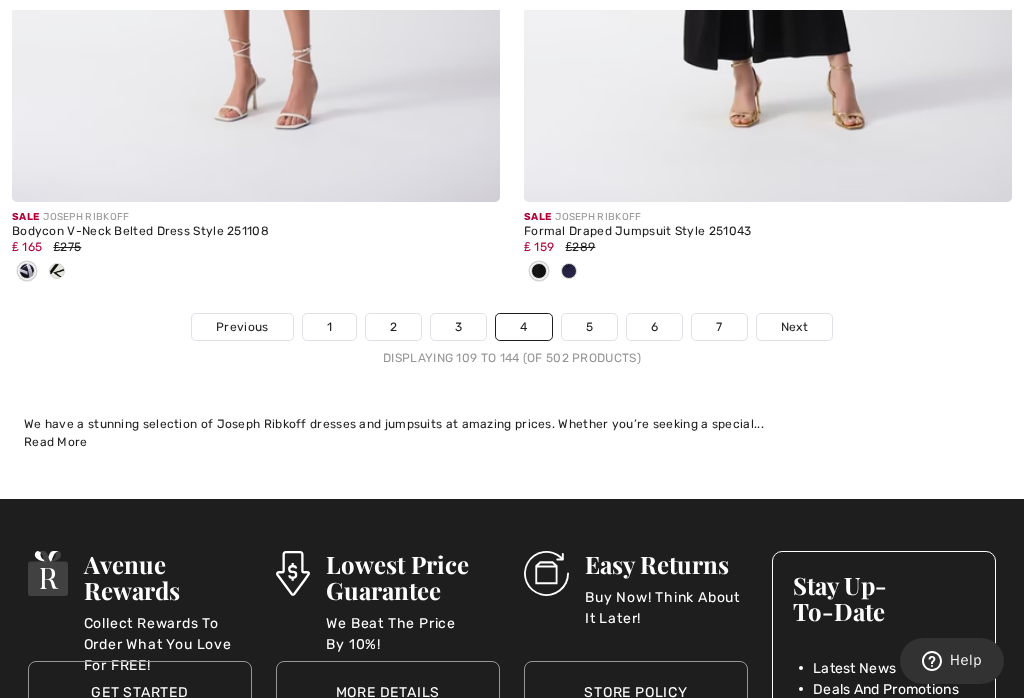 click on "Next" at bounding box center (794, 327) 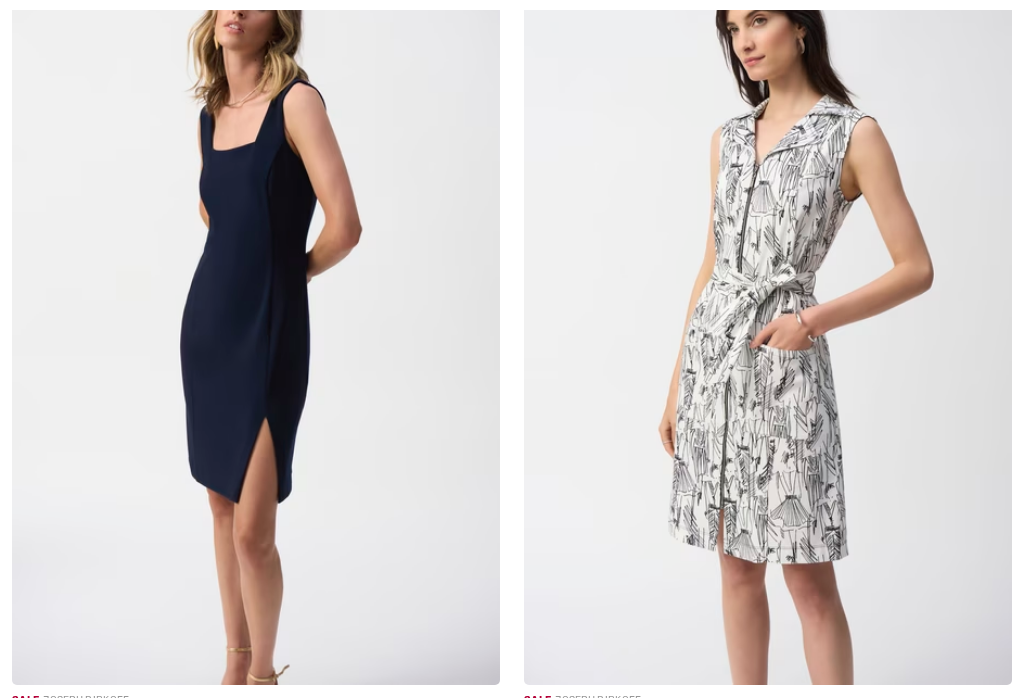 checkbox on "true" 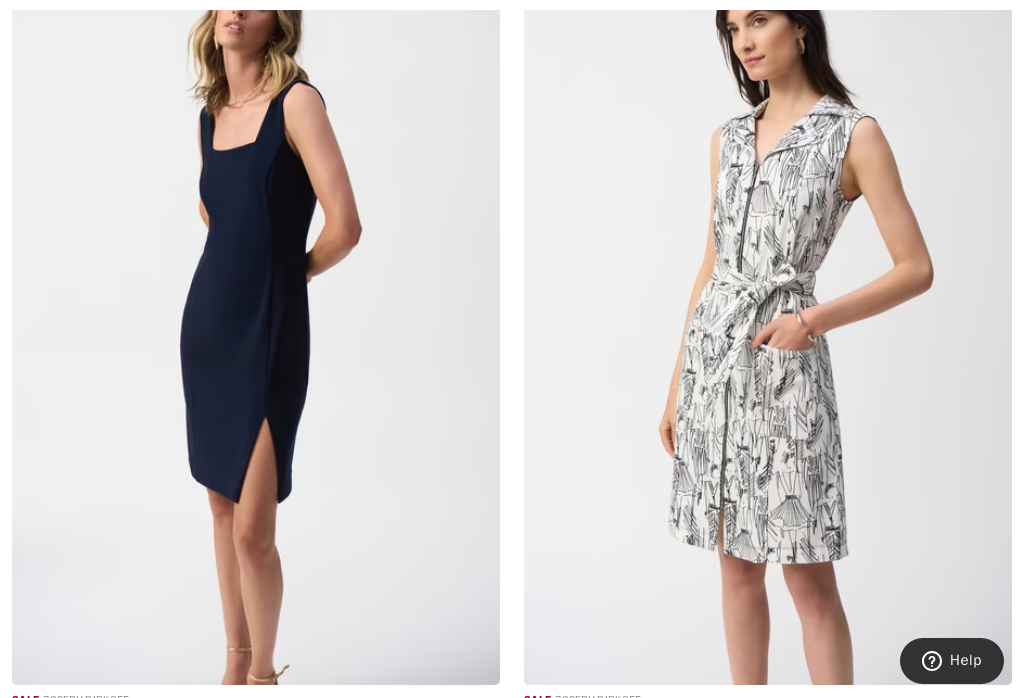 scroll, scrollTop: 0, scrollLeft: 0, axis: both 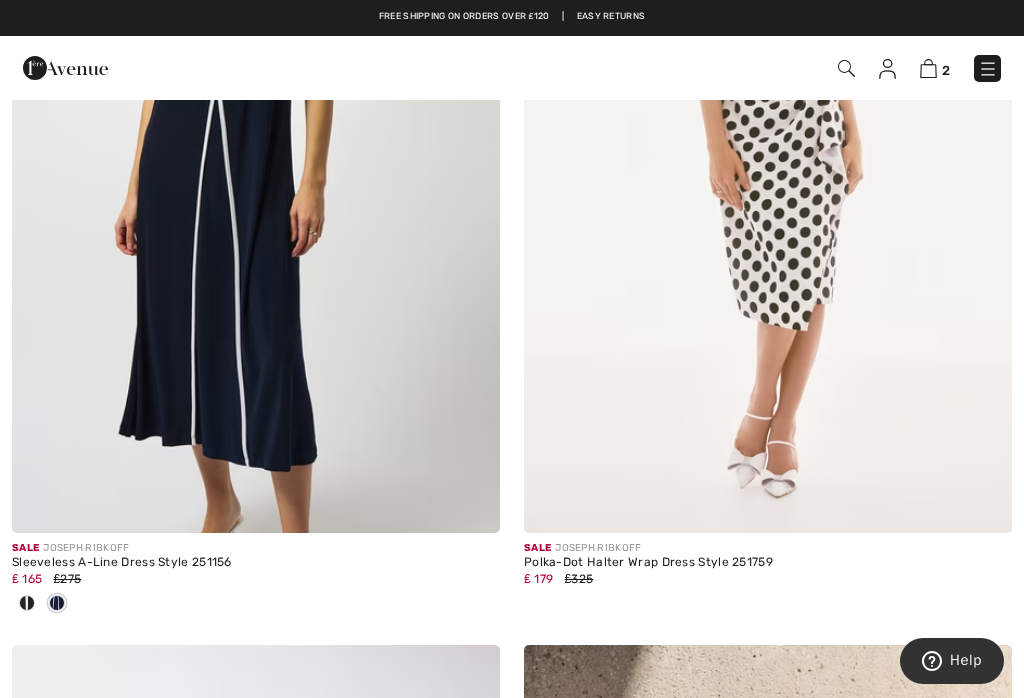 click at bounding box center (256, 167) 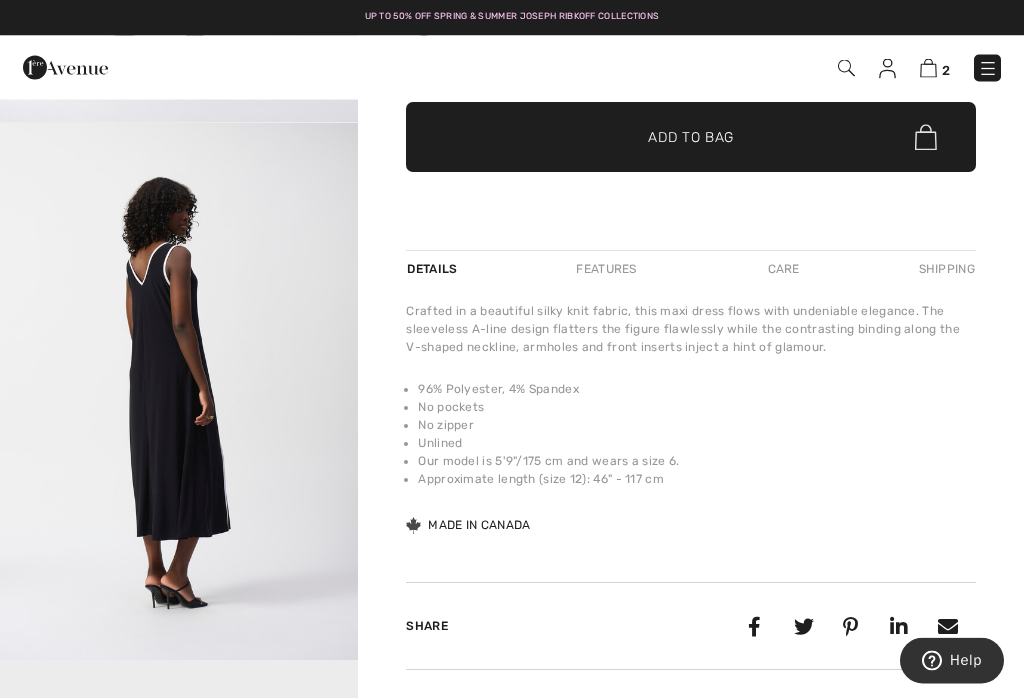 scroll, scrollTop: 0, scrollLeft: 0, axis: both 